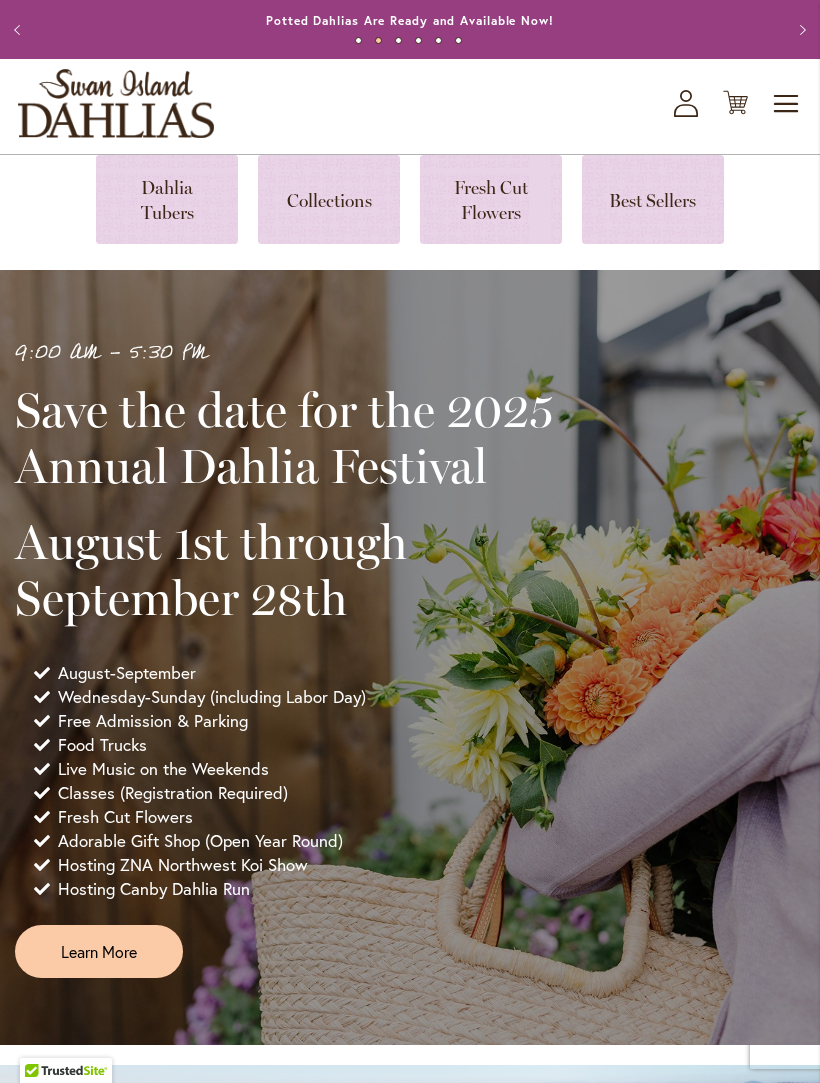 scroll, scrollTop: 40, scrollLeft: 0, axis: vertical 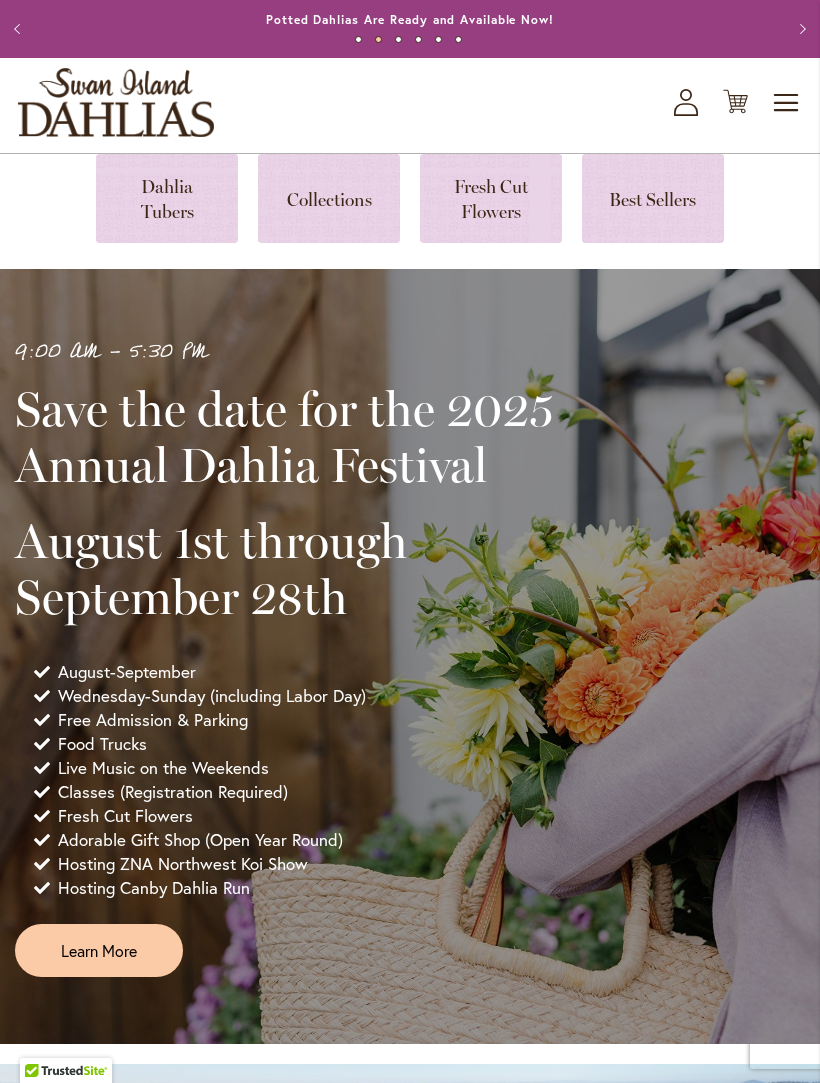 click at bounding box center (167, 198) 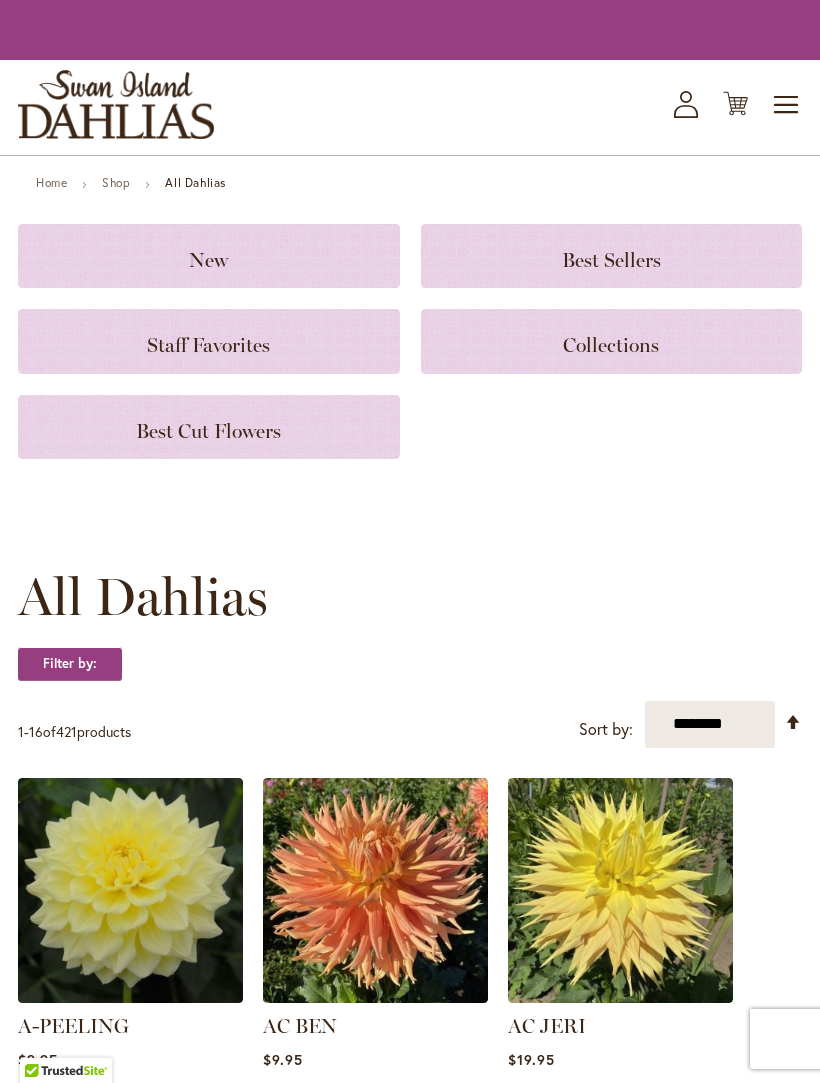 scroll, scrollTop: 0, scrollLeft: 0, axis: both 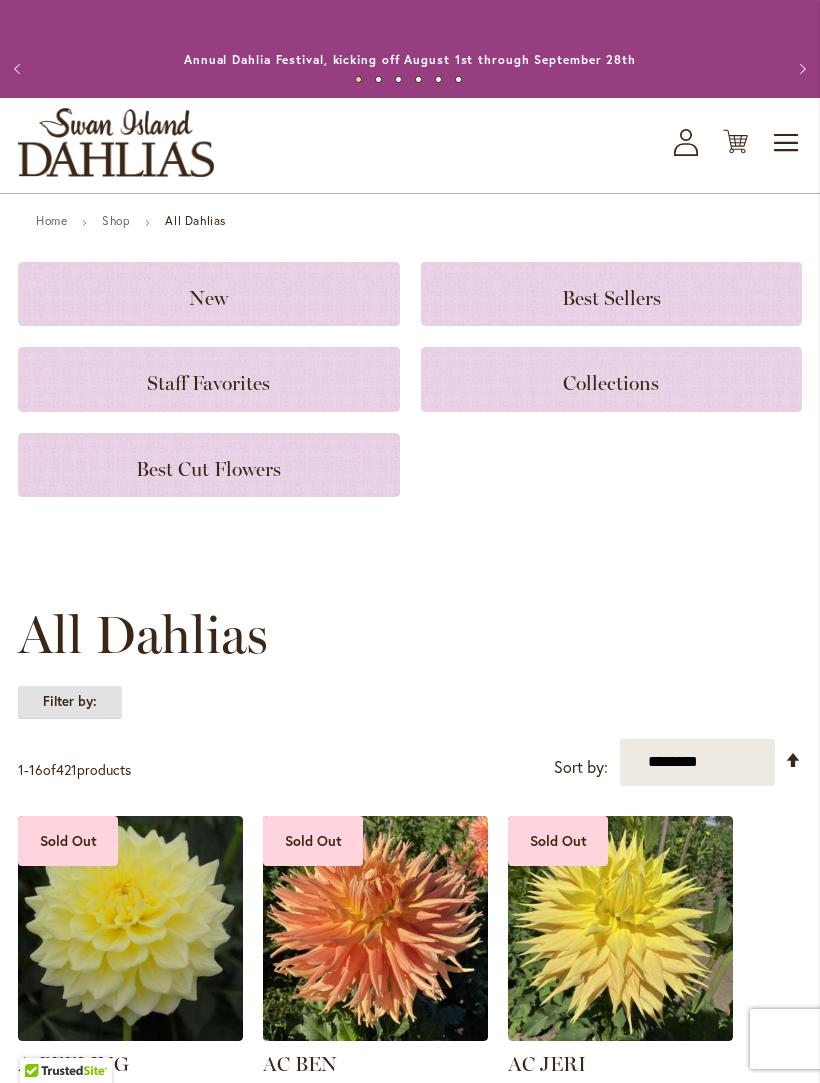 click on "Filter by:" at bounding box center [70, 702] 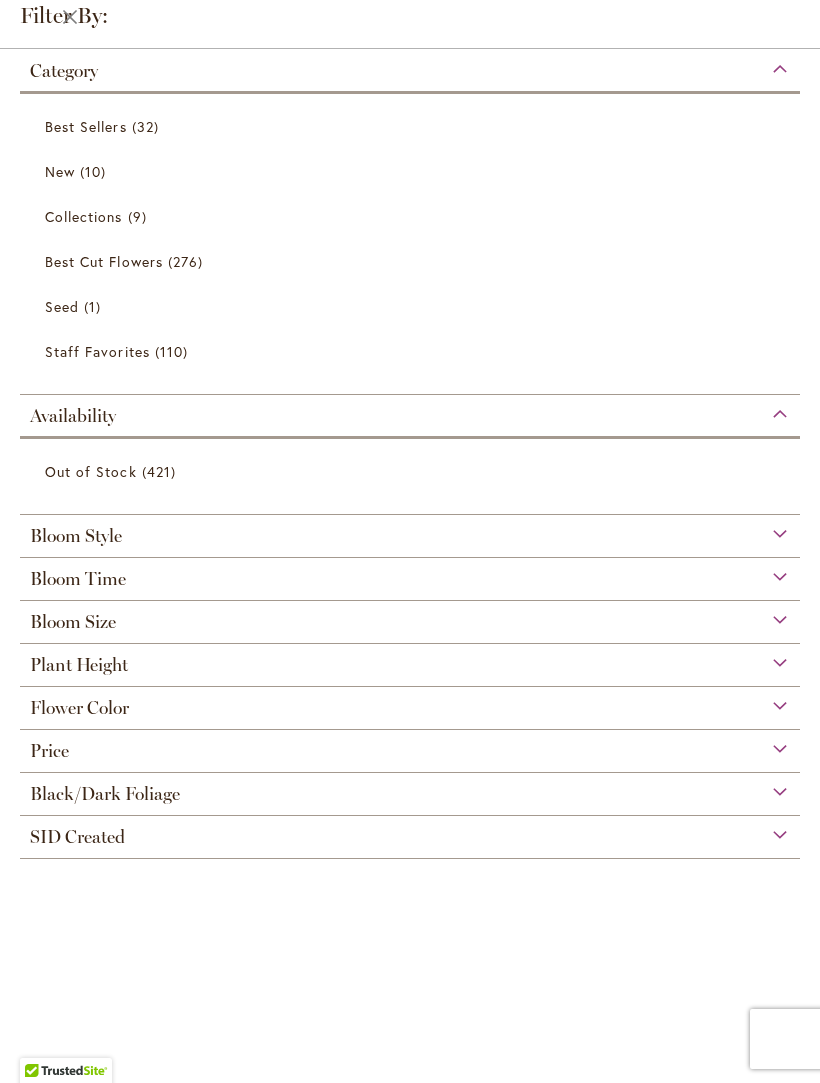 click on "Collections" at bounding box center (84, 216) 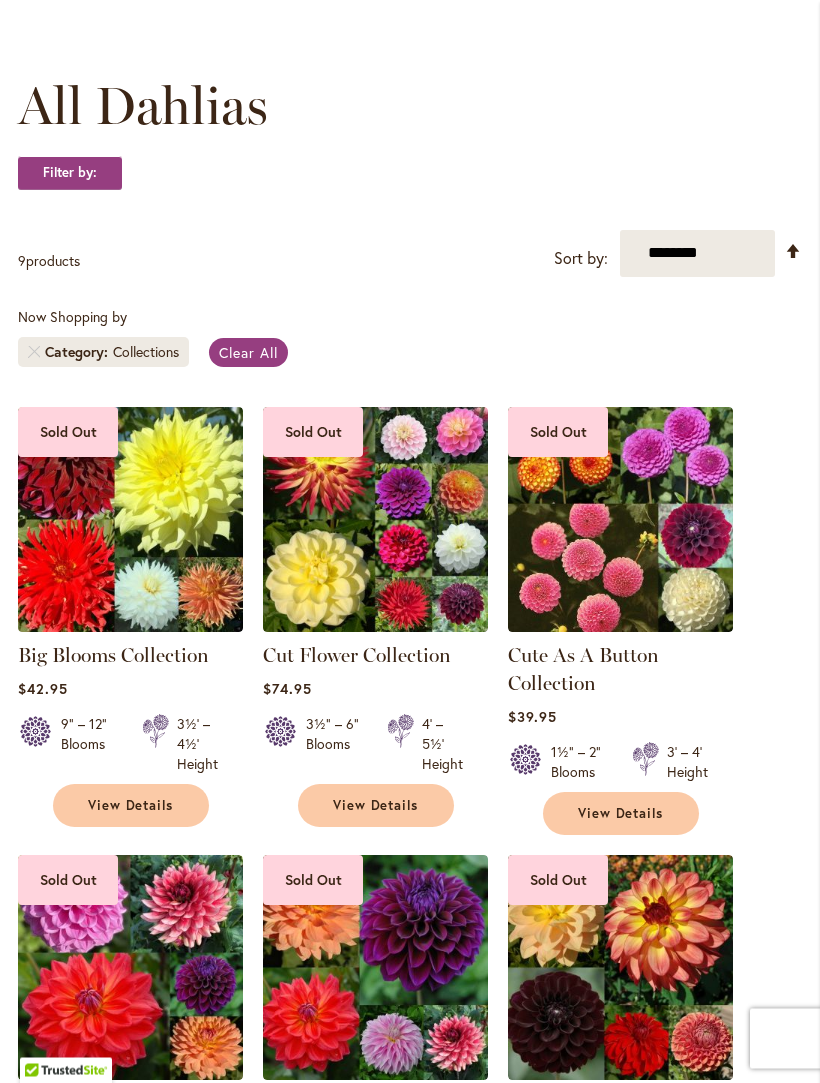scroll, scrollTop: 0, scrollLeft: 0, axis: both 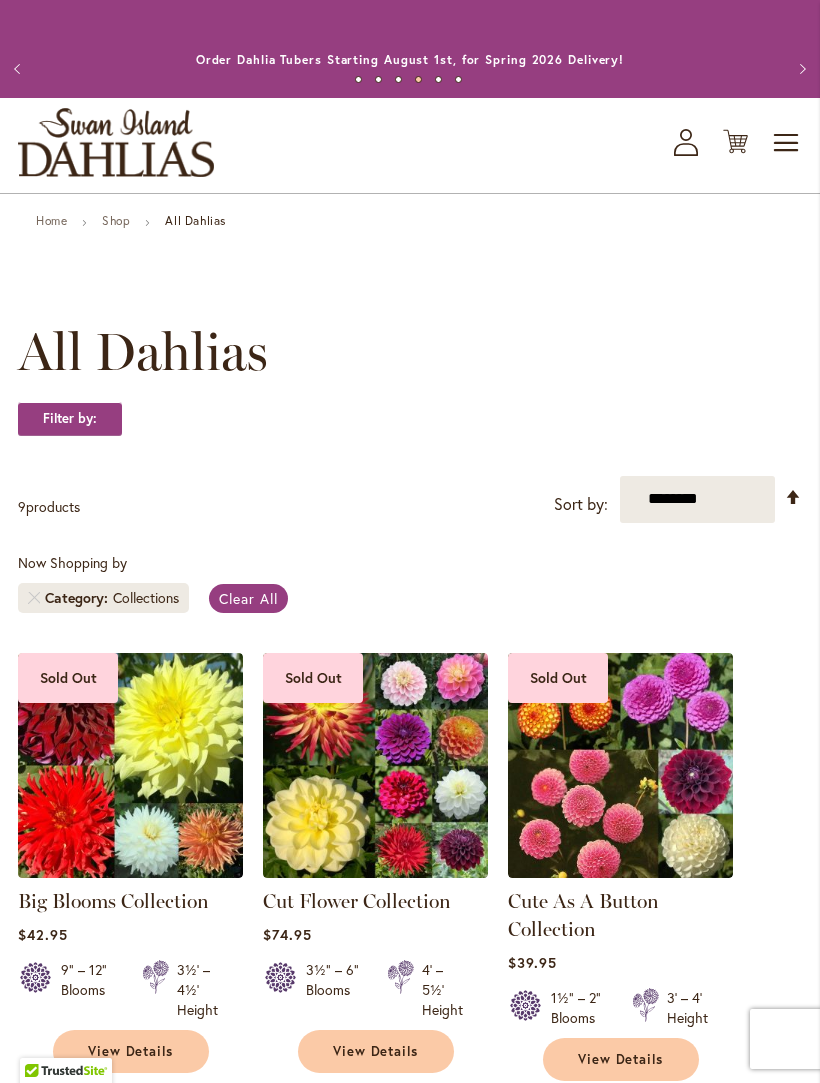 click on "Clear All" at bounding box center [248, 598] 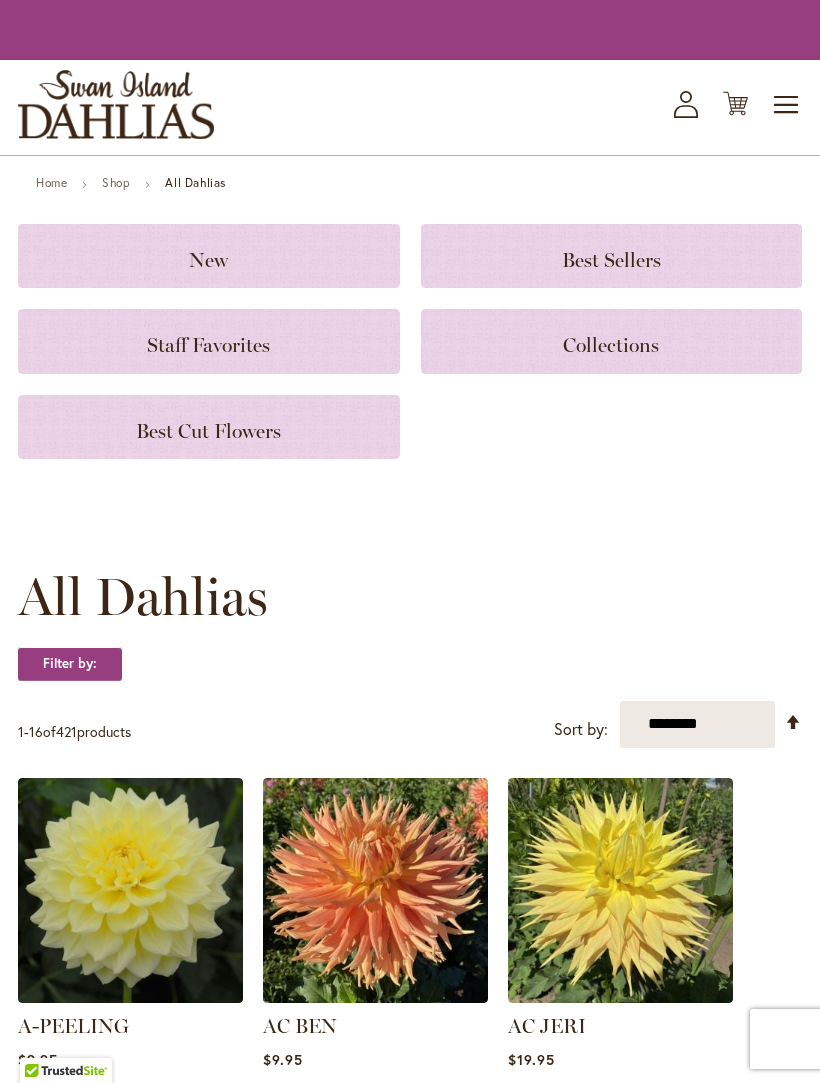 scroll, scrollTop: 0, scrollLeft: 0, axis: both 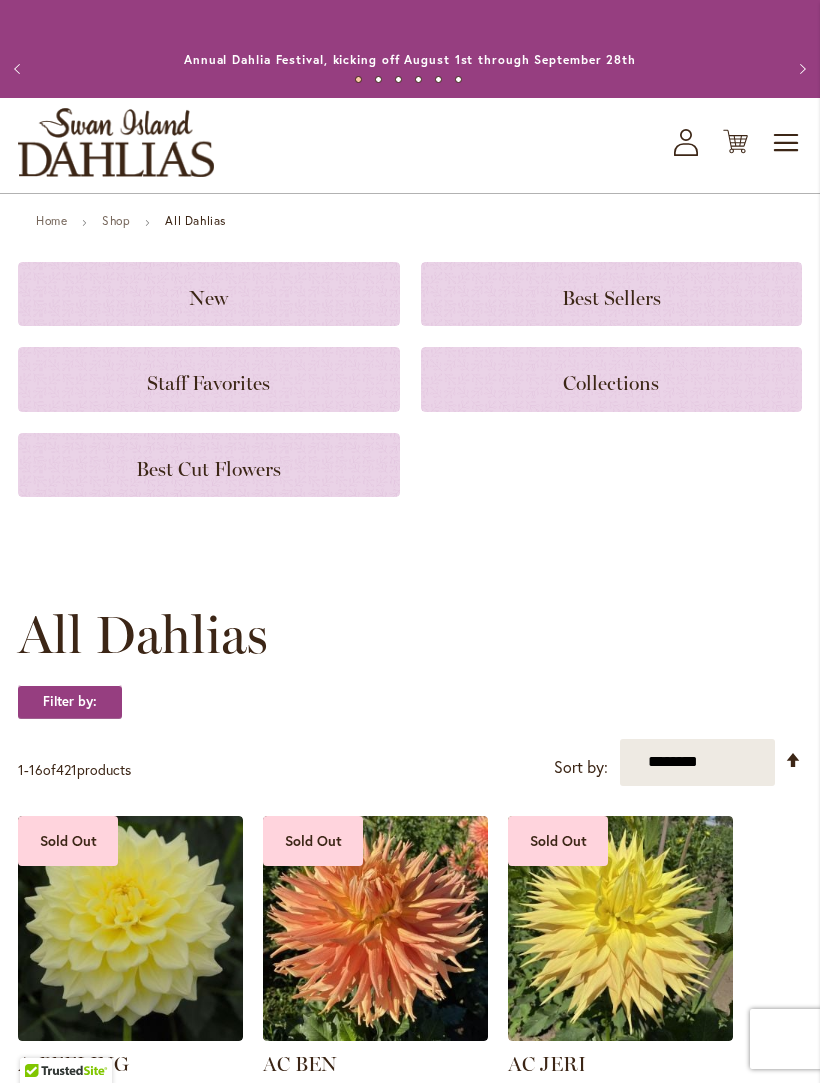 click on "Best Cut Flowers" 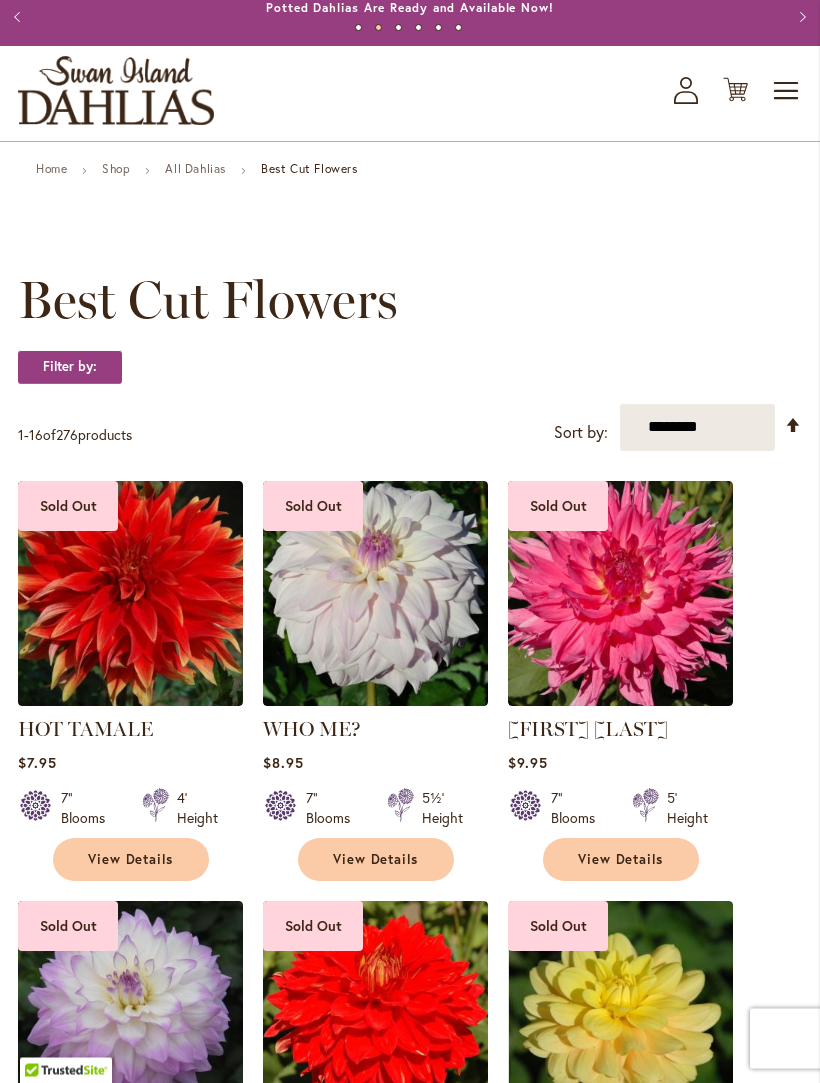 scroll, scrollTop: 0, scrollLeft: 0, axis: both 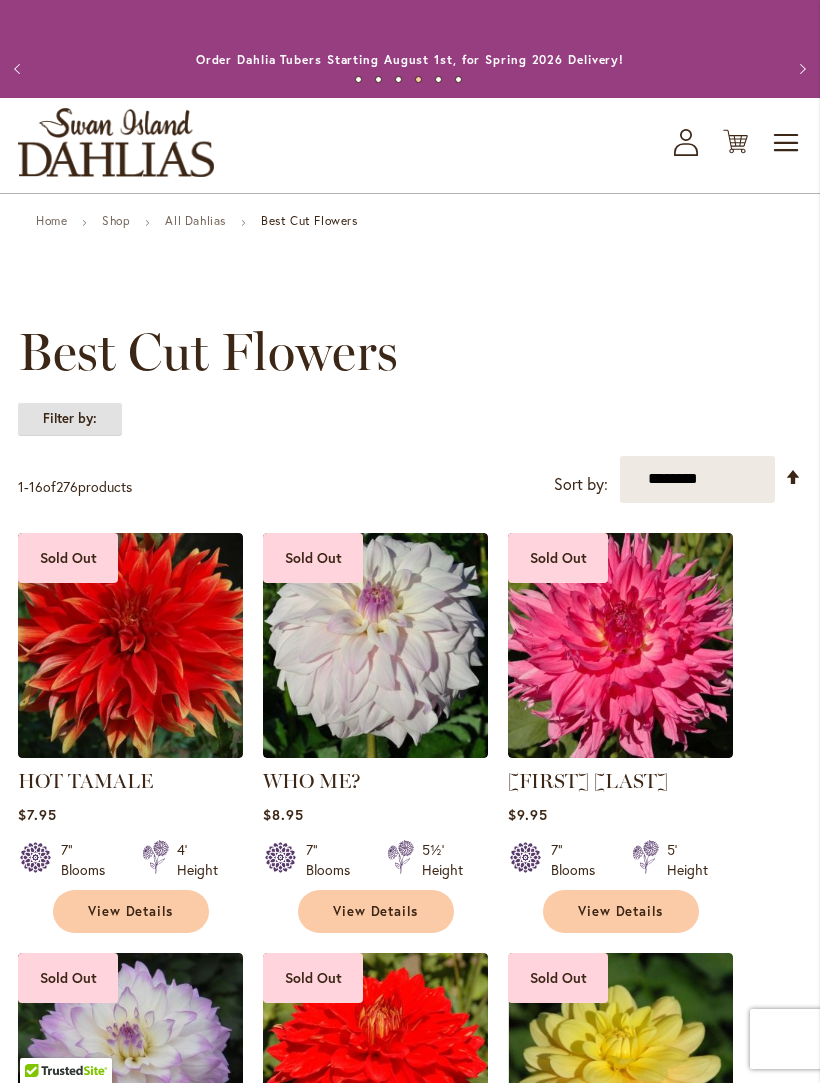 click on "Filter by:" at bounding box center [70, 419] 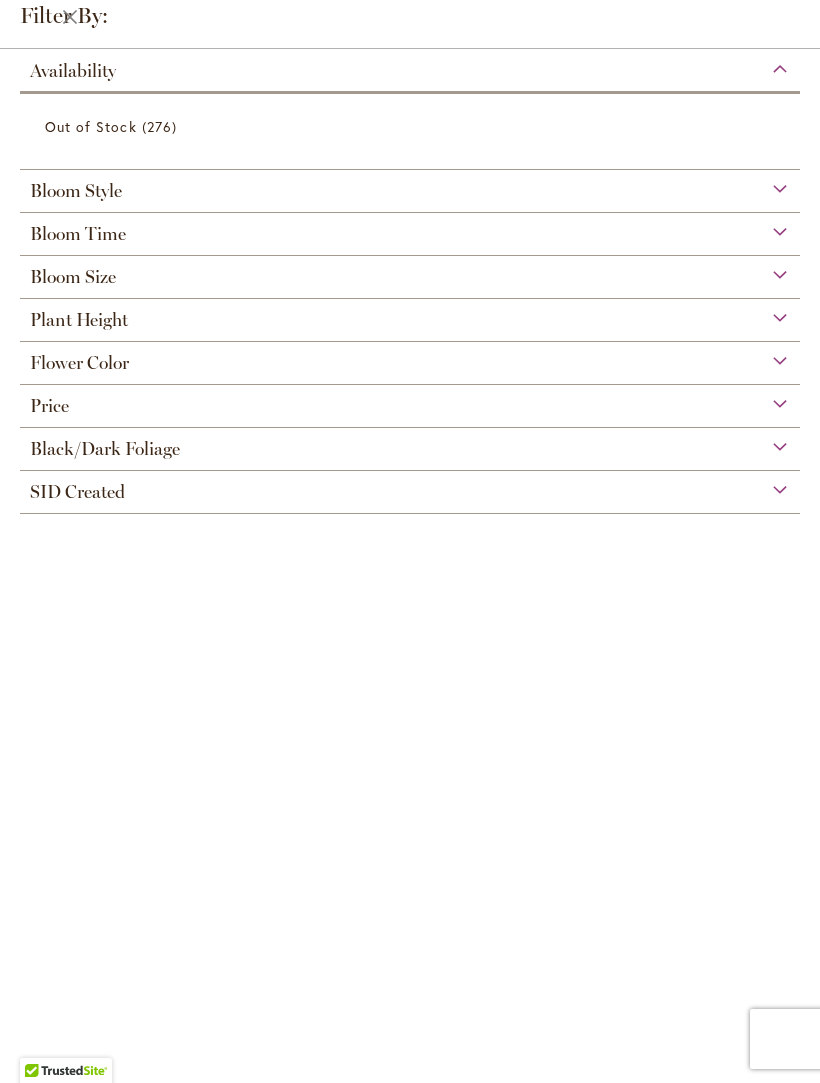 click on "Bloom Style" at bounding box center [410, 186] 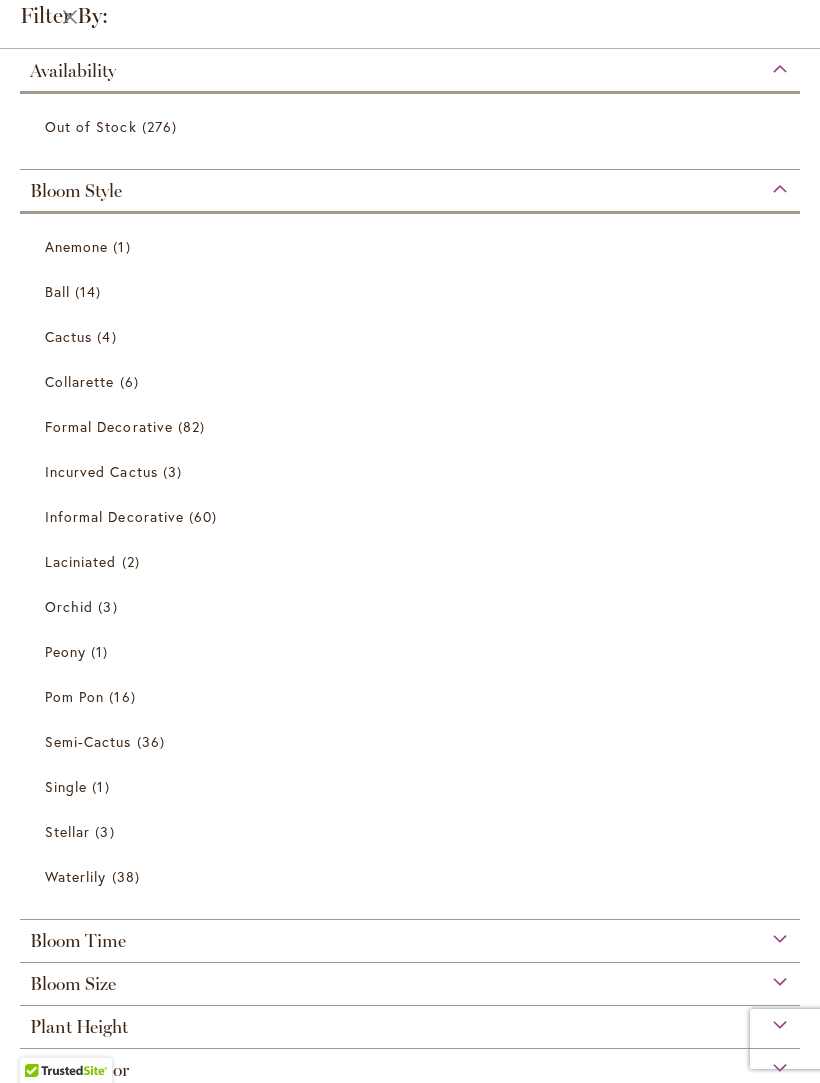 click on "6
items" at bounding box center (132, 381) 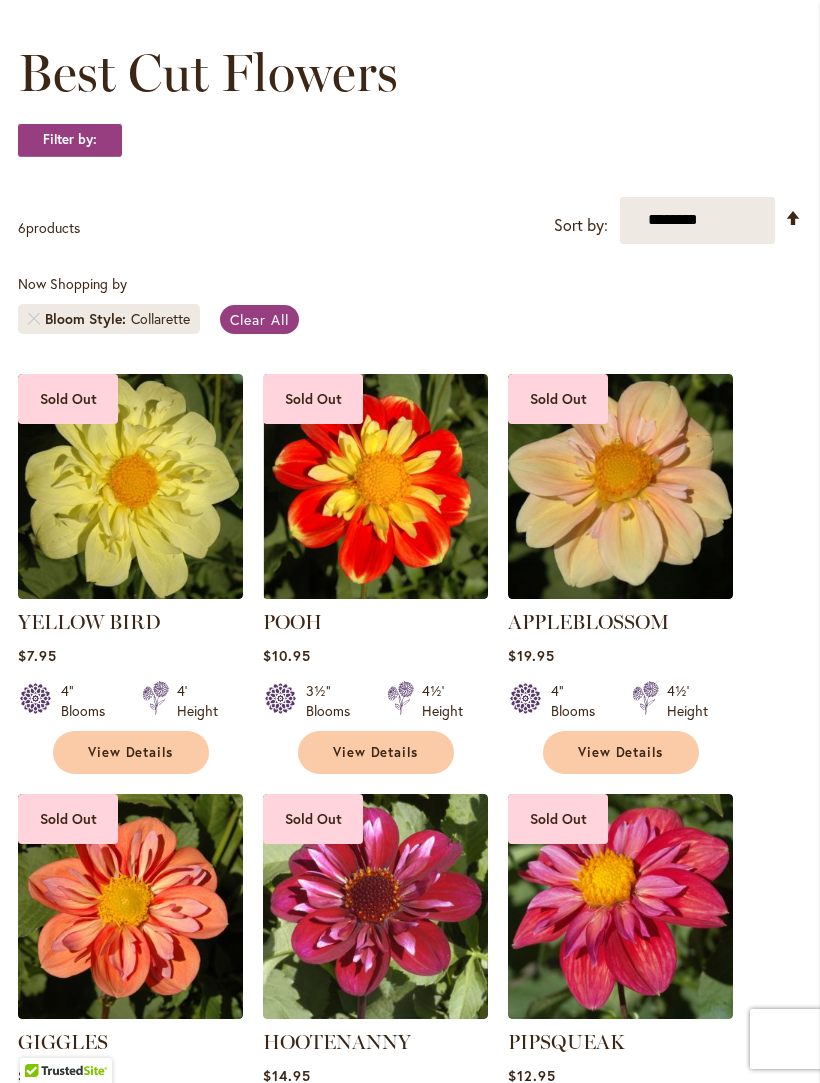 scroll, scrollTop: 269, scrollLeft: 0, axis: vertical 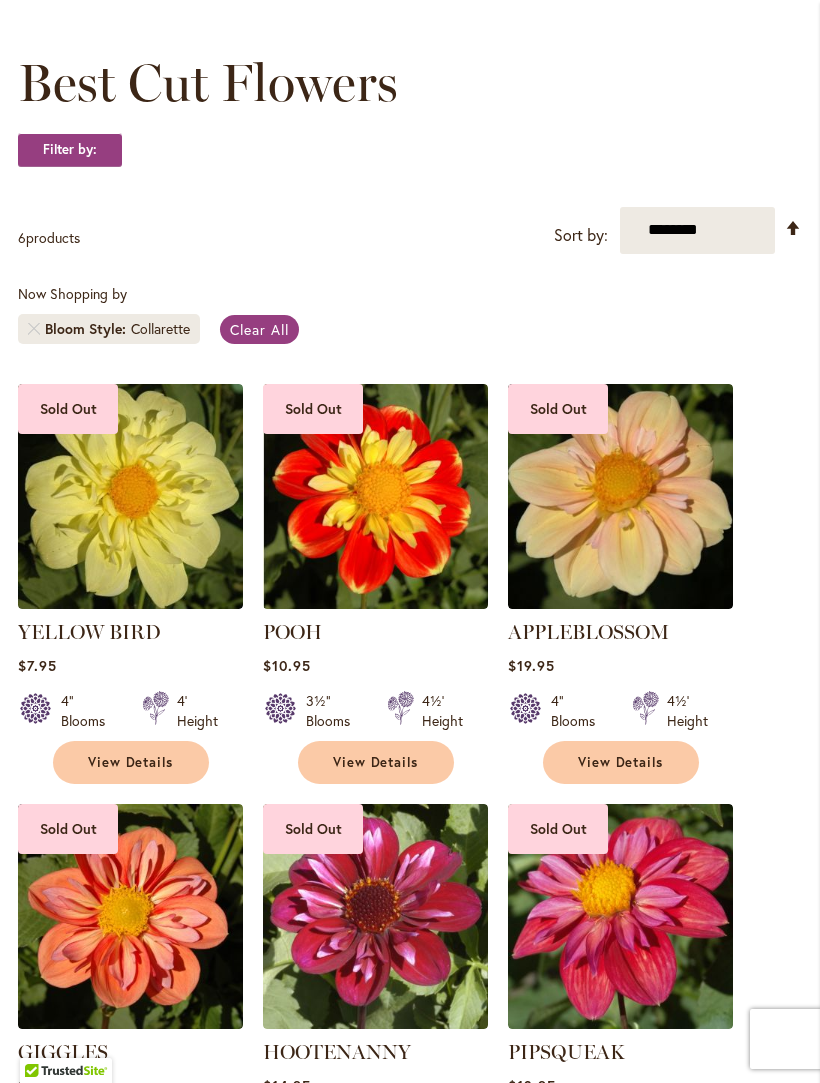 click at bounding box center [620, 496] 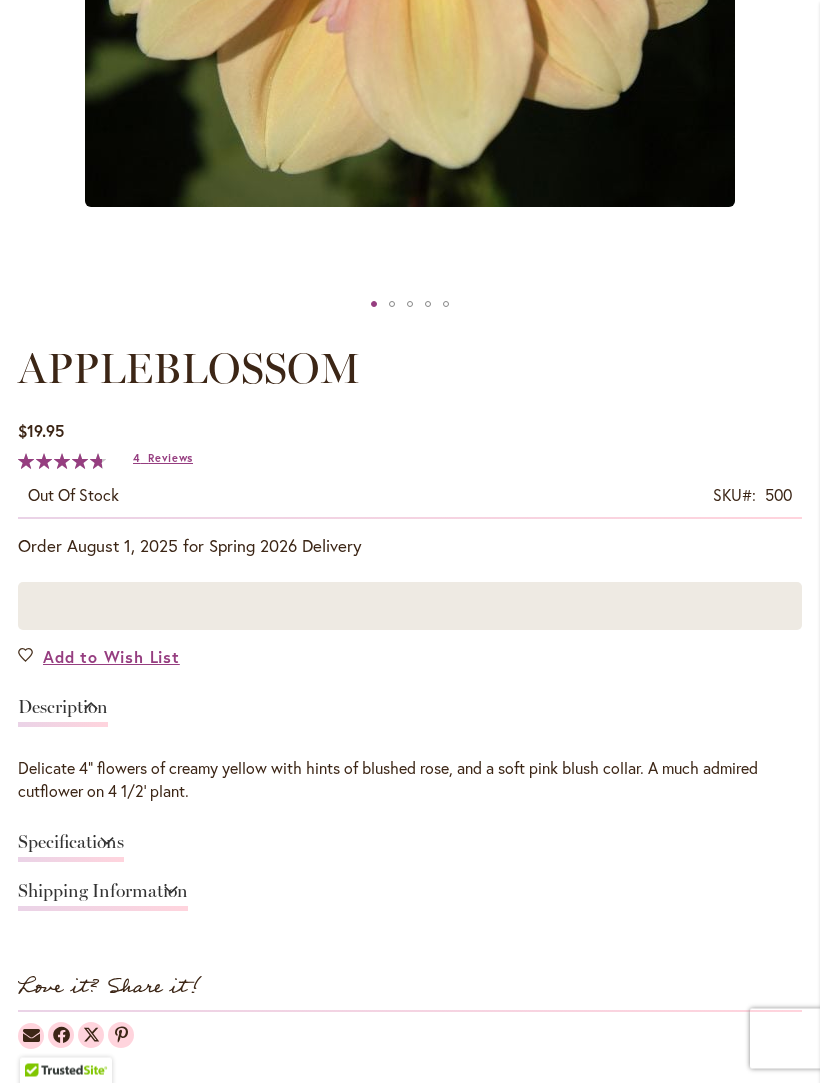 scroll, scrollTop: 787, scrollLeft: 0, axis: vertical 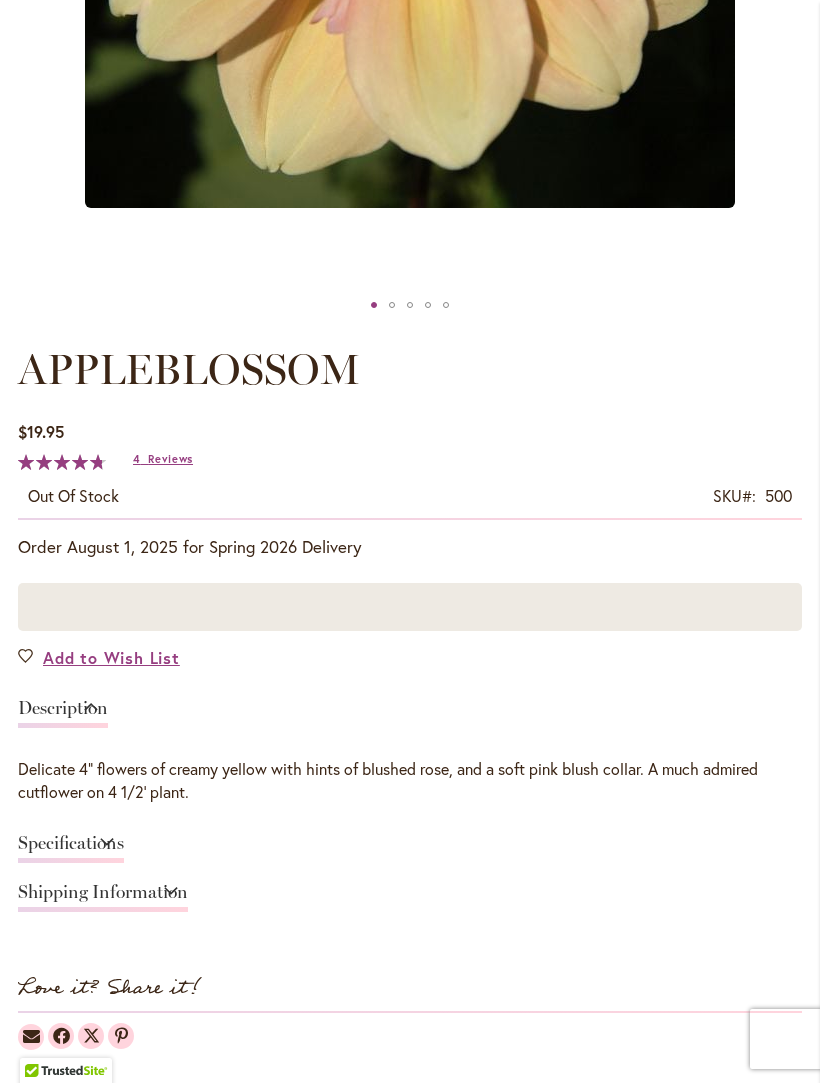 click at bounding box center (410, 607) 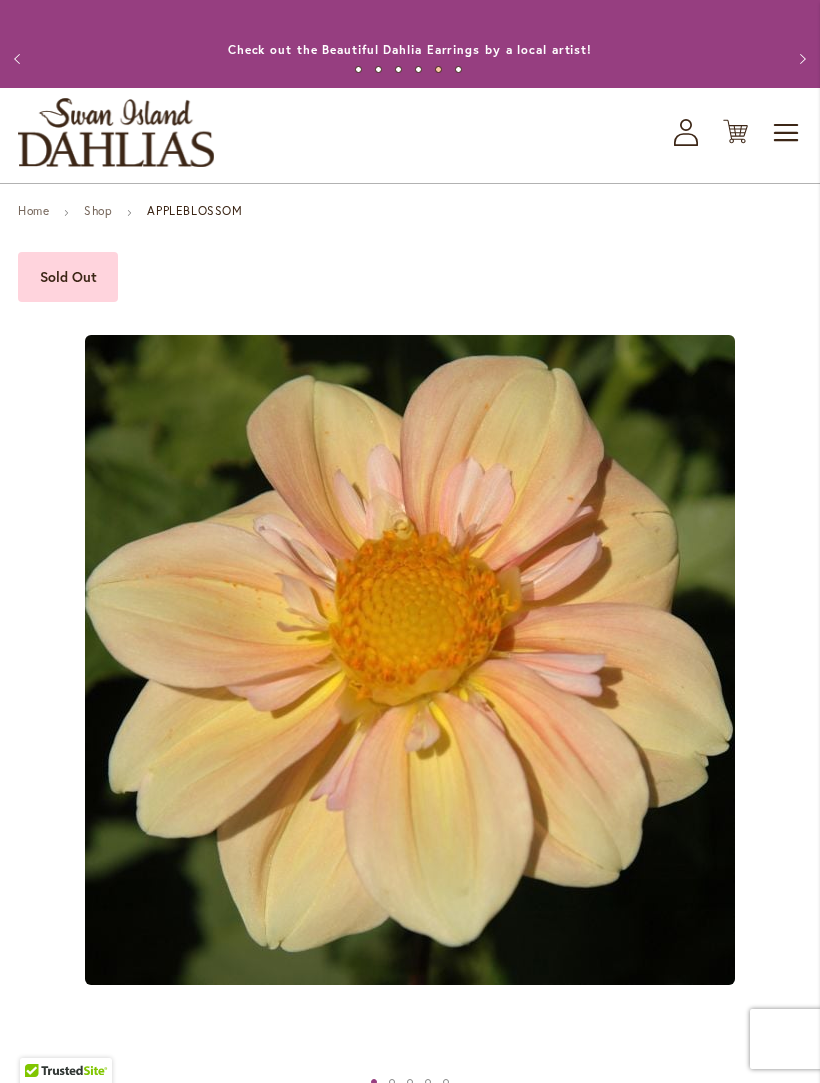 scroll, scrollTop: 0, scrollLeft: 0, axis: both 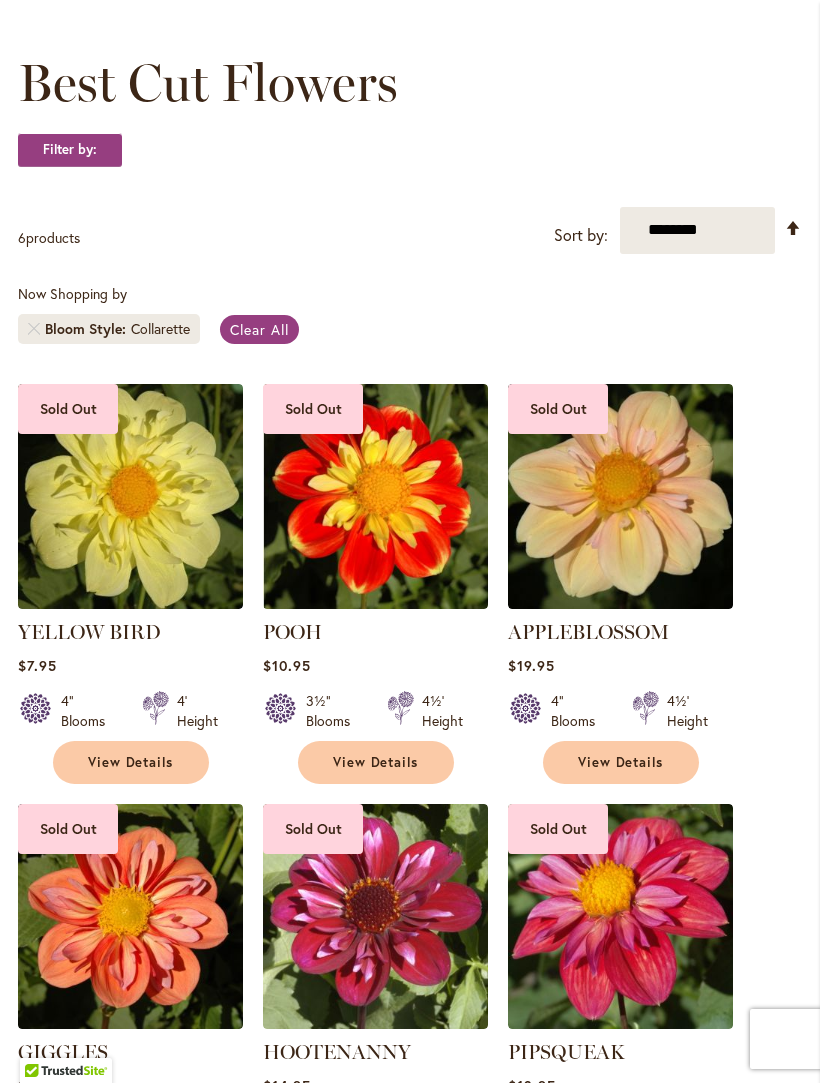 click at bounding box center [375, 496] 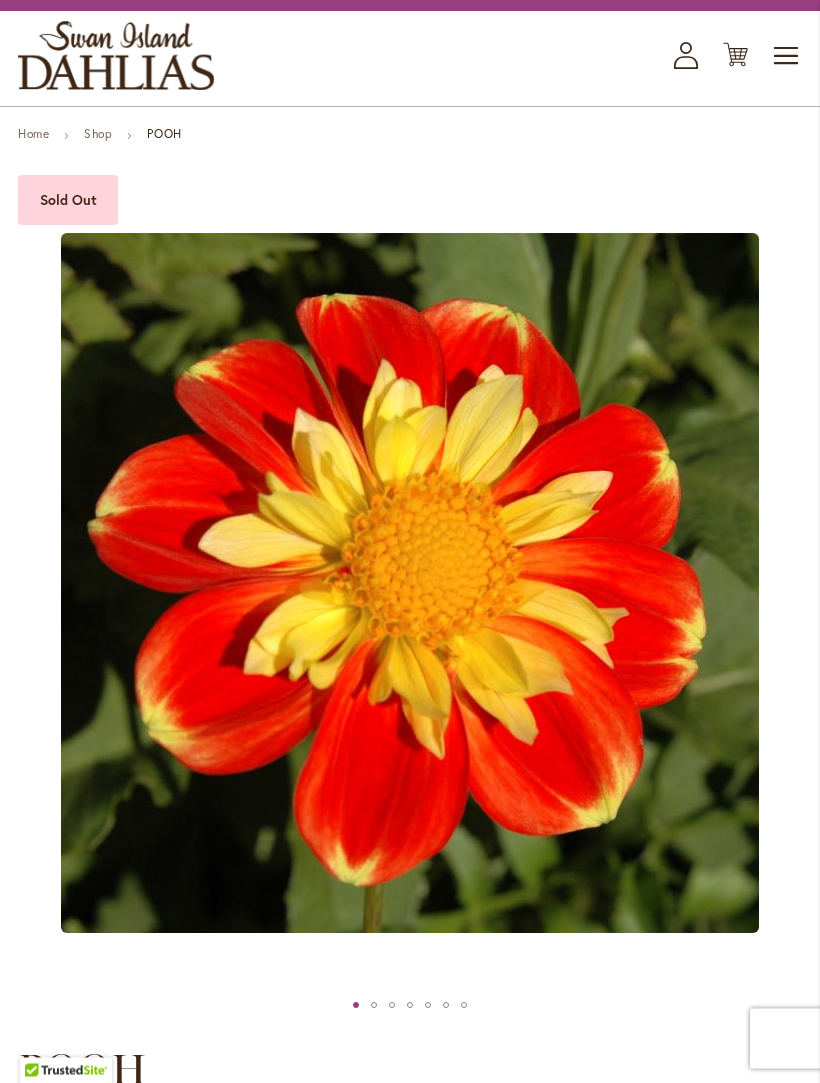 scroll, scrollTop: 0, scrollLeft: 0, axis: both 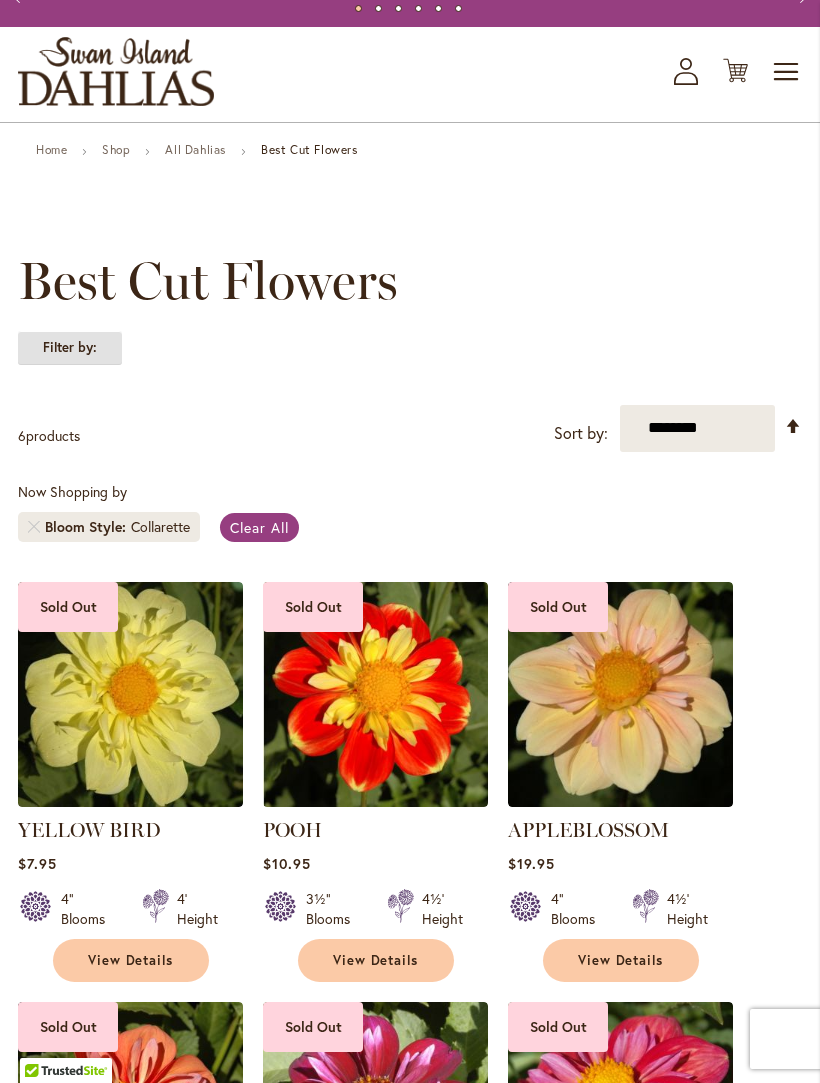 click on "Filter by:" at bounding box center [70, 348] 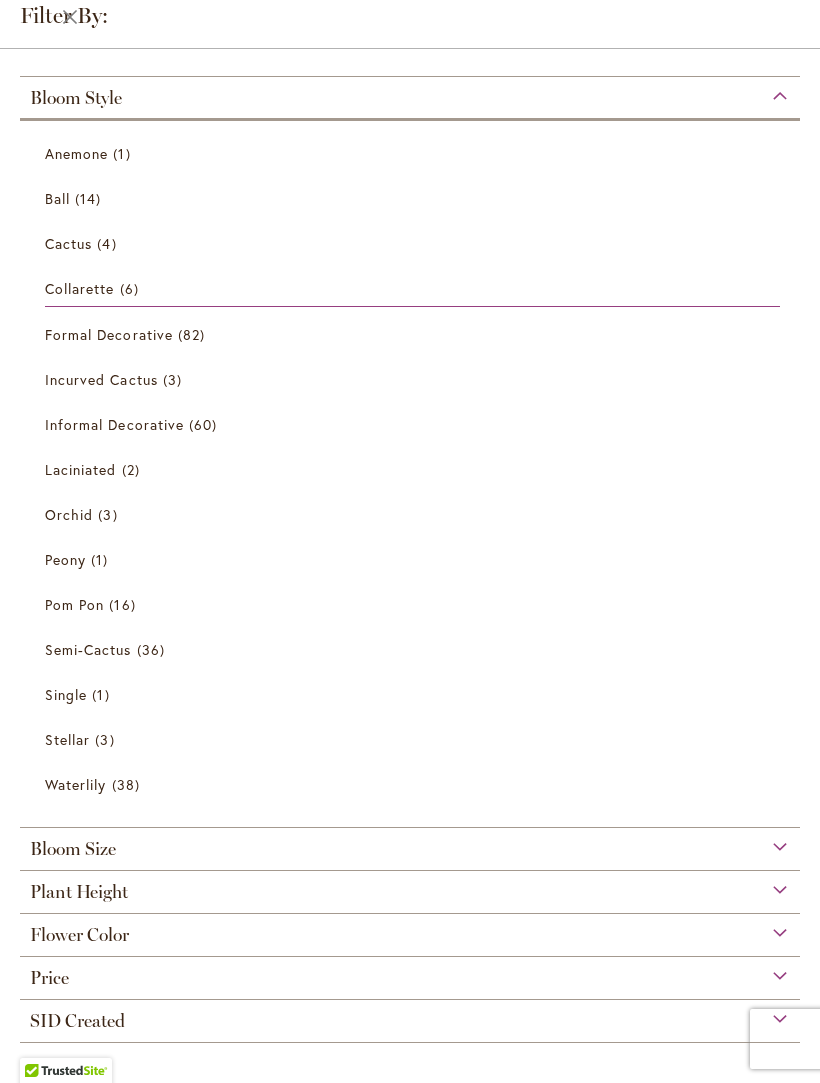 scroll, scrollTop: 100, scrollLeft: 0, axis: vertical 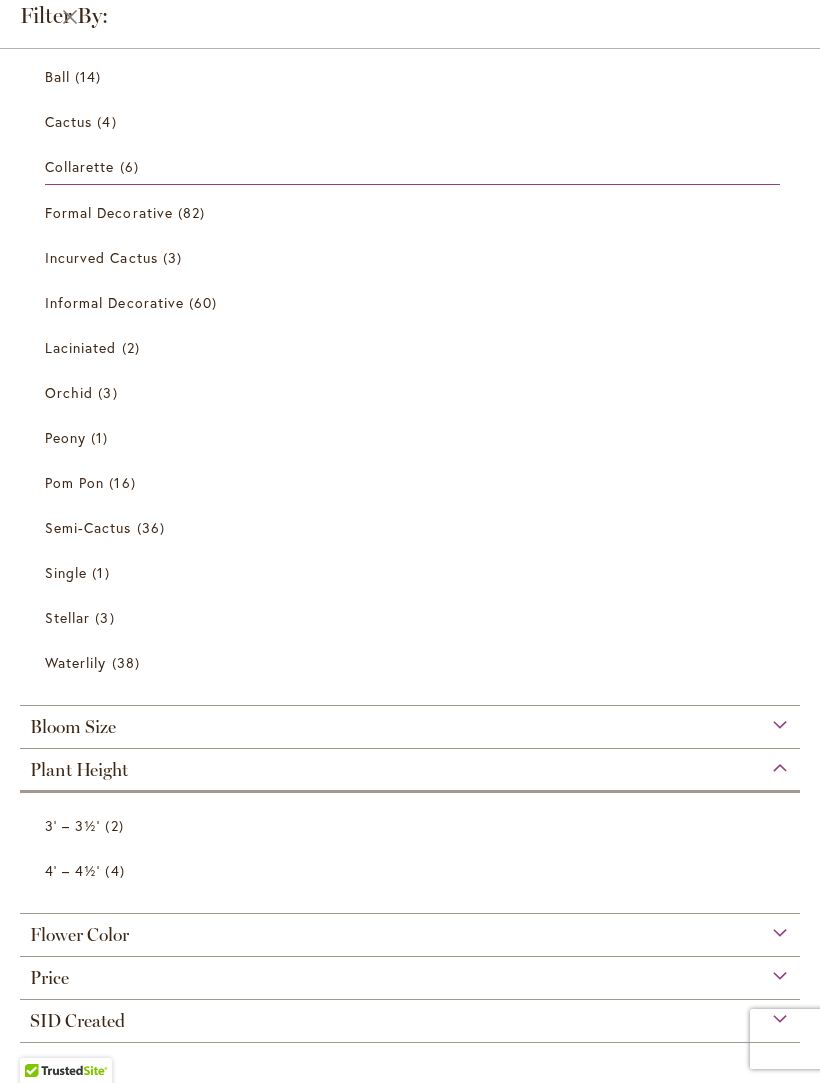 click on "Flower Color" at bounding box center [410, 930] 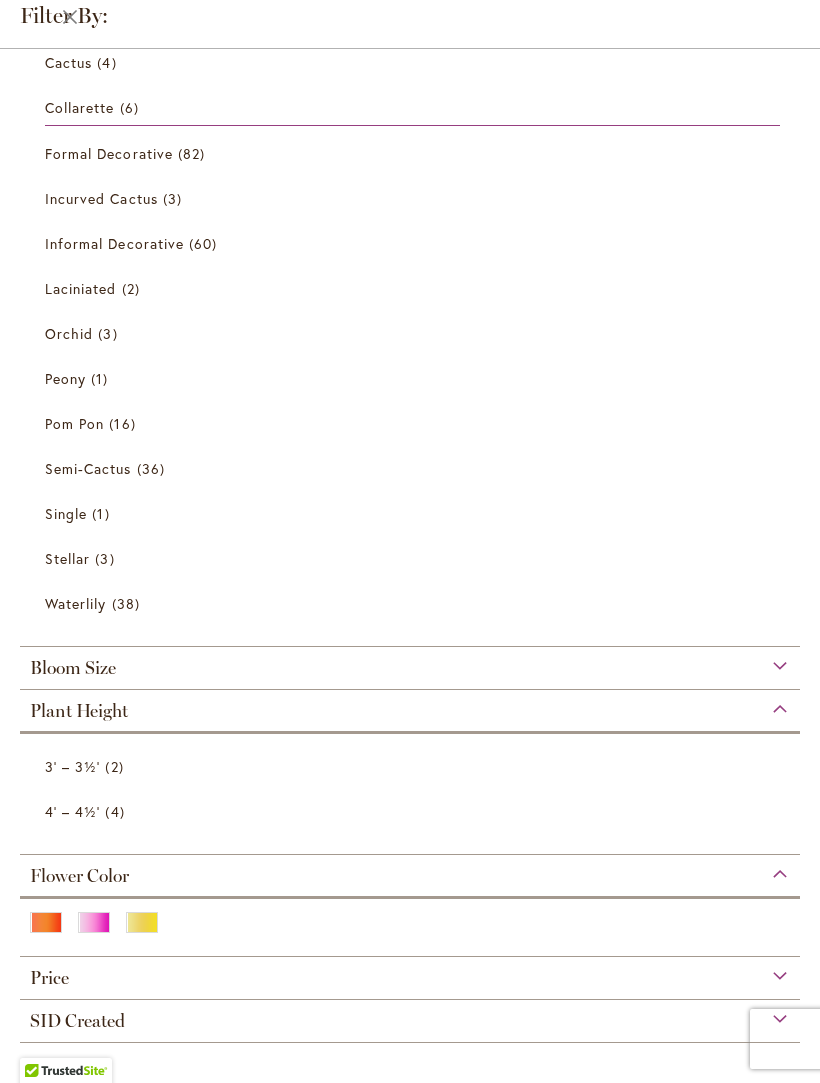scroll, scrollTop: 281, scrollLeft: 0, axis: vertical 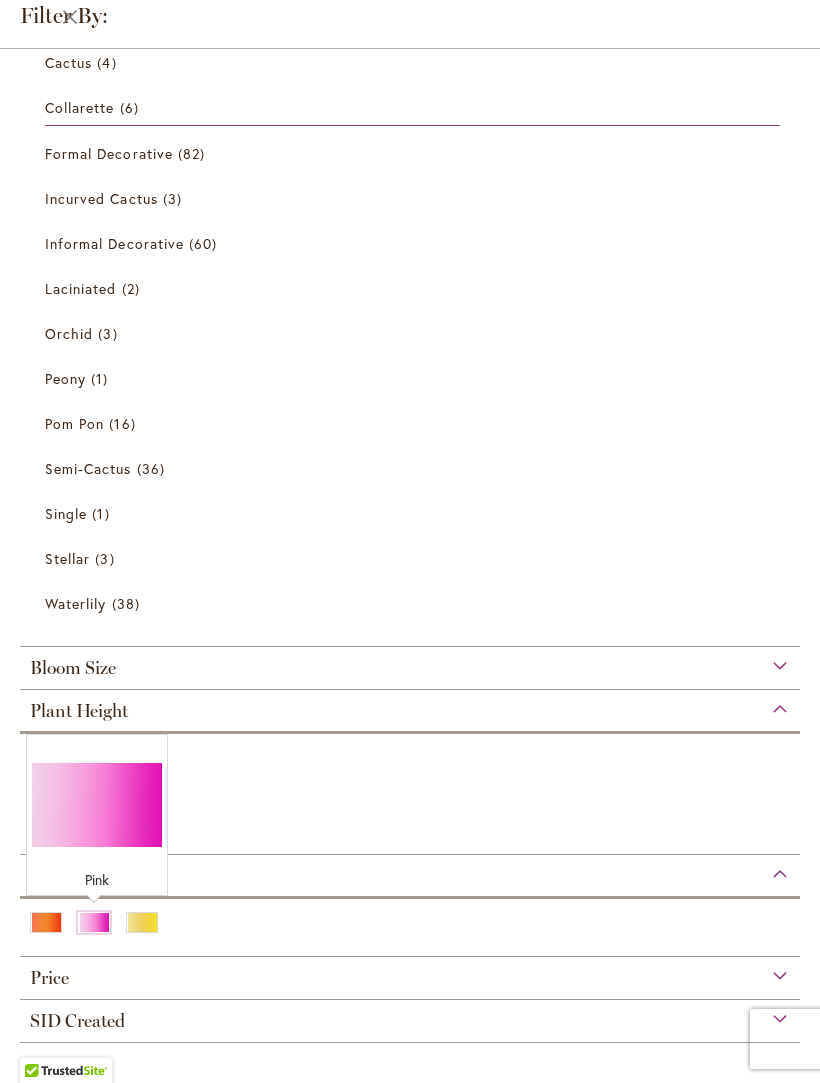 click on "3' – 3½'
2
items
4' – 4½'
4
items" at bounding box center [410, 787] 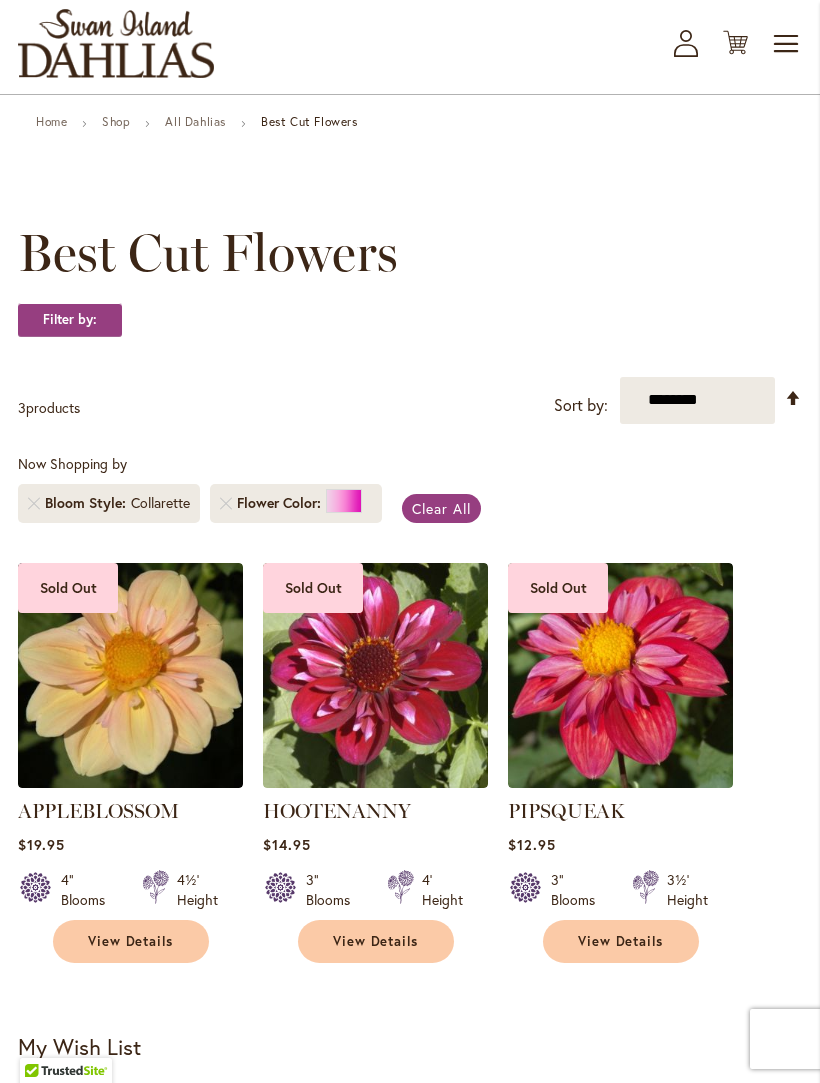 scroll, scrollTop: 0, scrollLeft: 0, axis: both 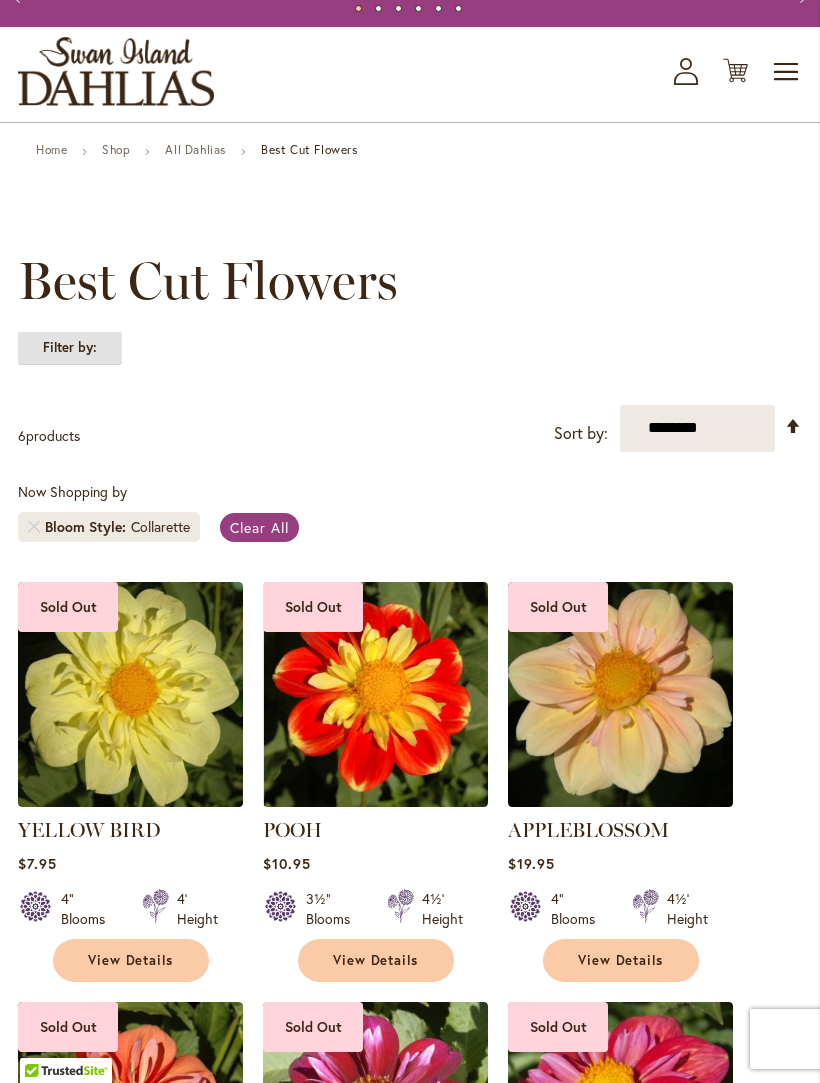 click on "Filter by:" at bounding box center [70, 348] 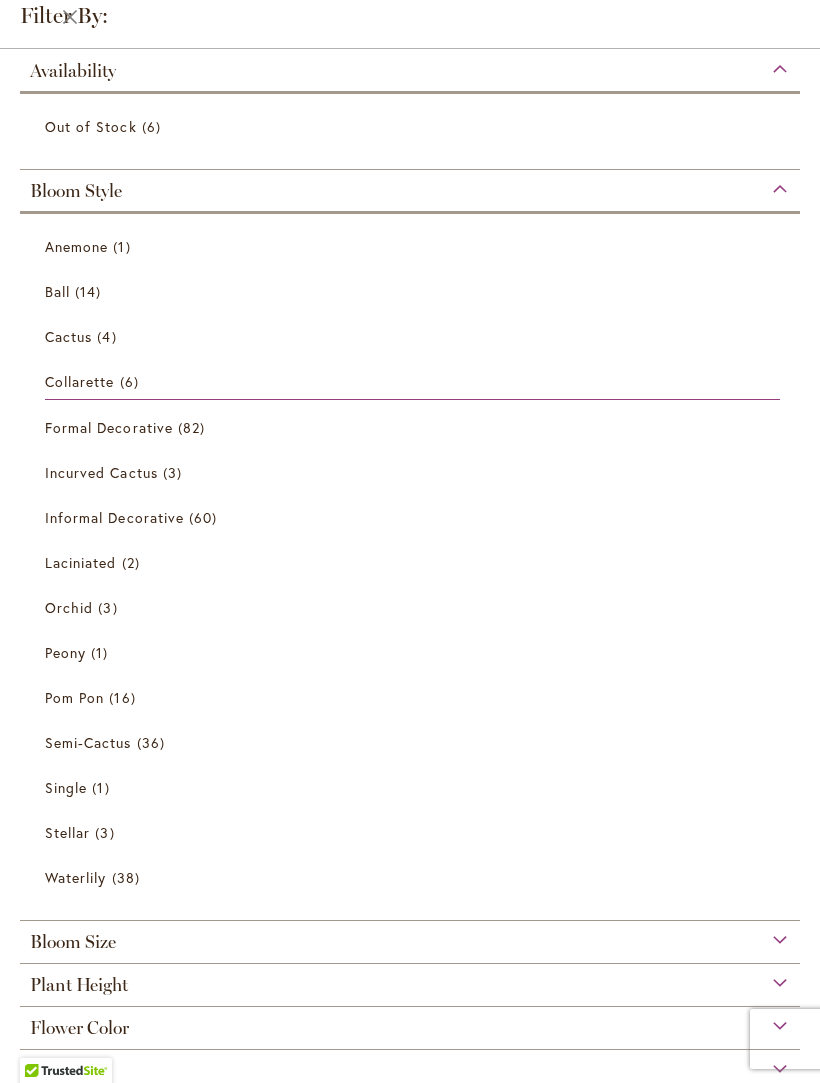 click on "Formal Decorative
82
items" at bounding box center (412, 427) 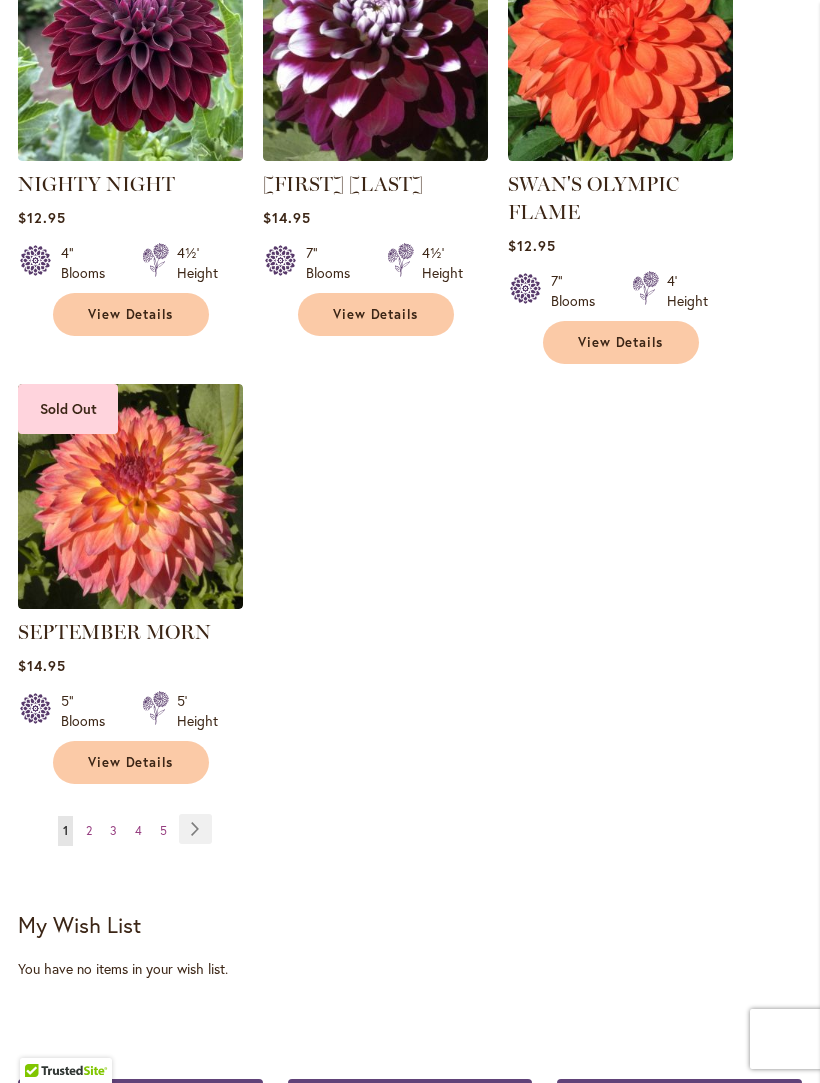 scroll, scrollTop: 2424, scrollLeft: 0, axis: vertical 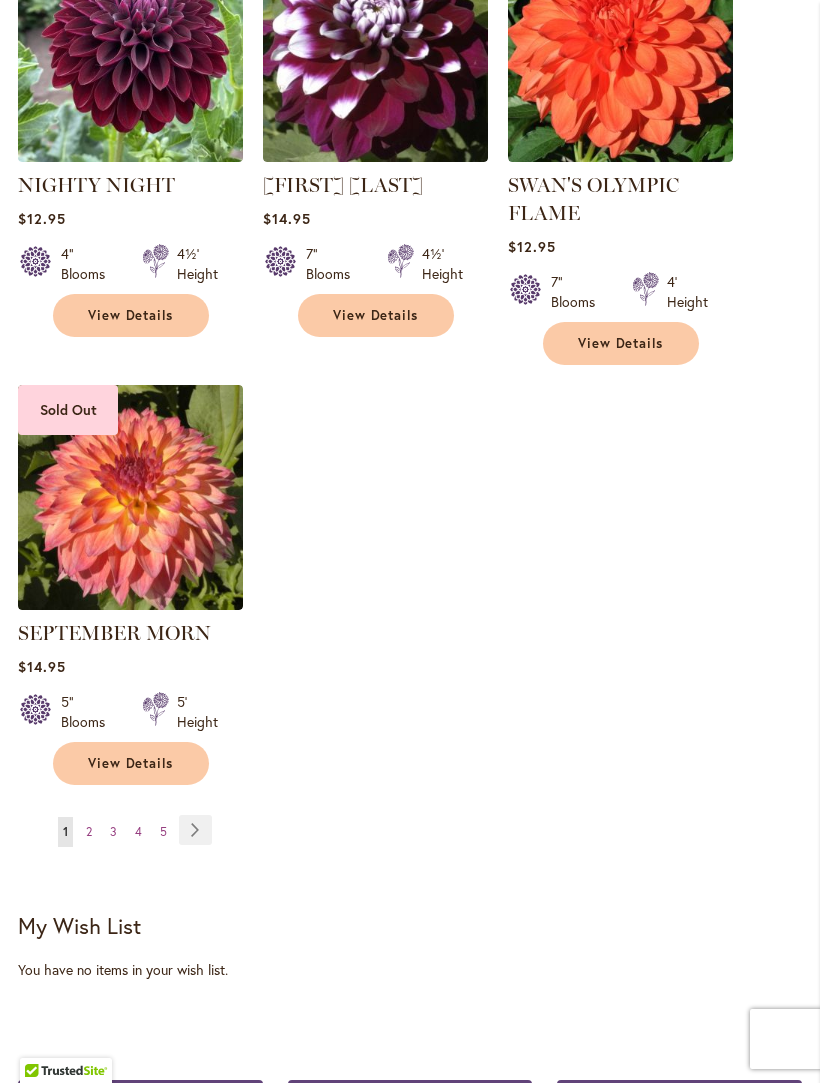 click on "Page
Next" at bounding box center [195, 830] 